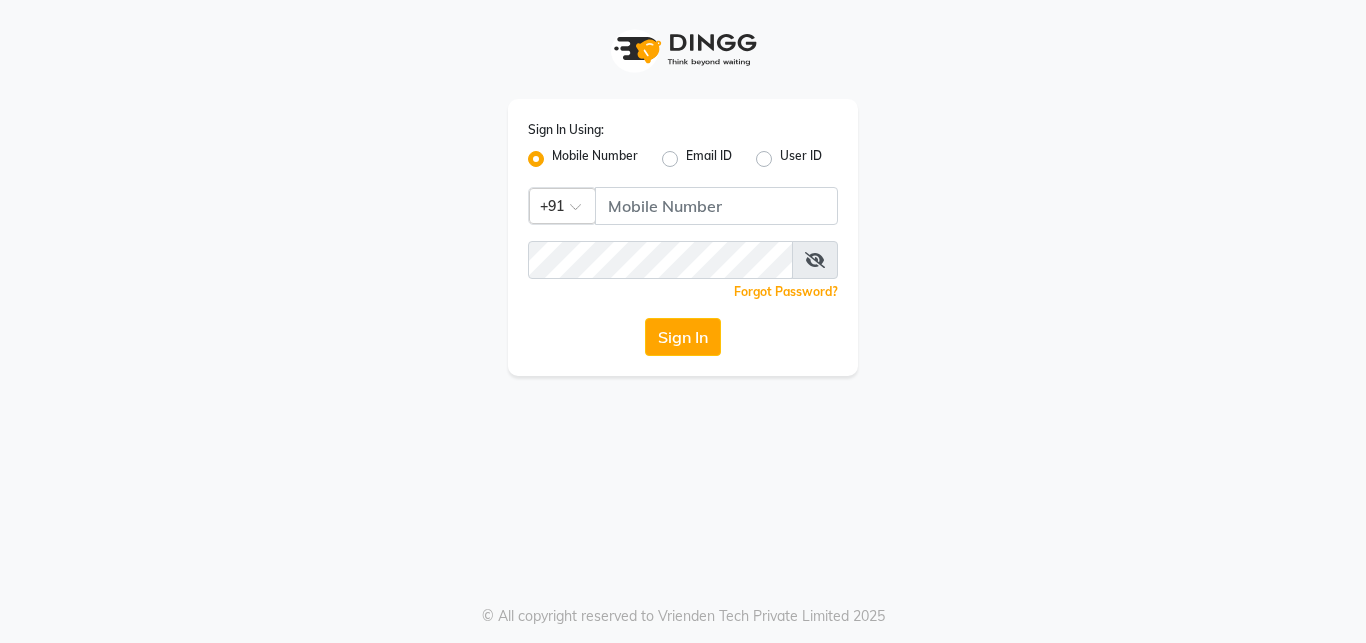 click 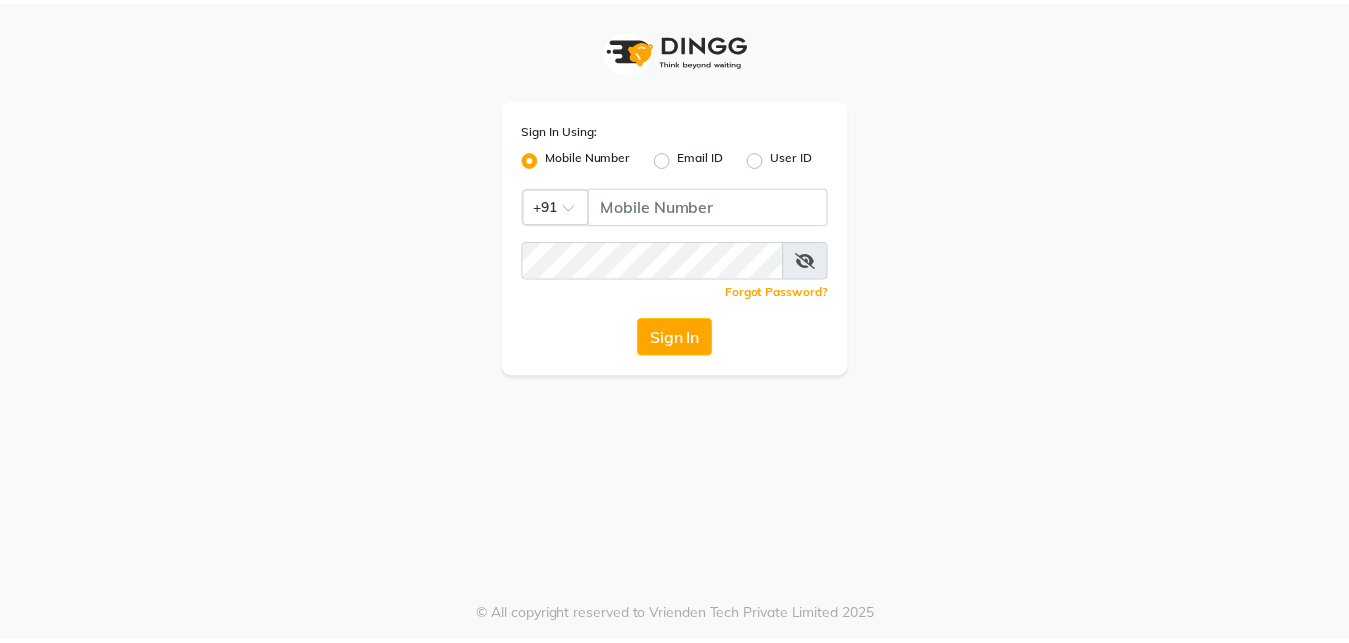 scroll, scrollTop: 0, scrollLeft: 0, axis: both 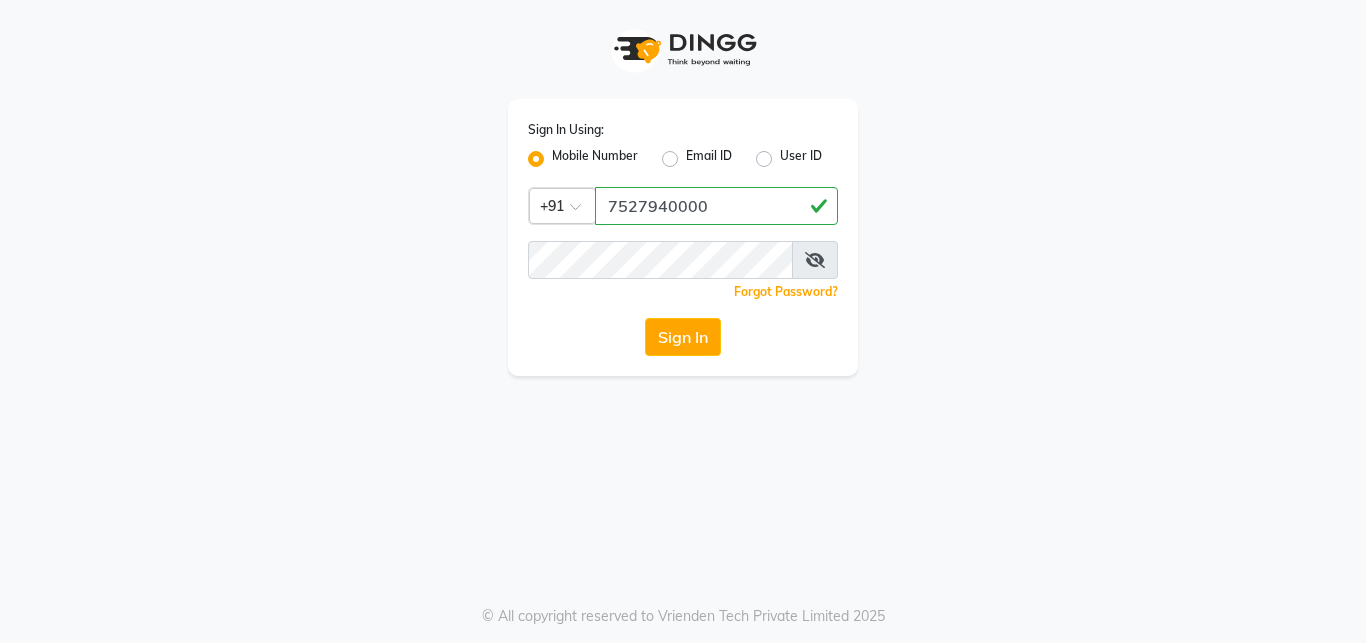 type on "7527940000" 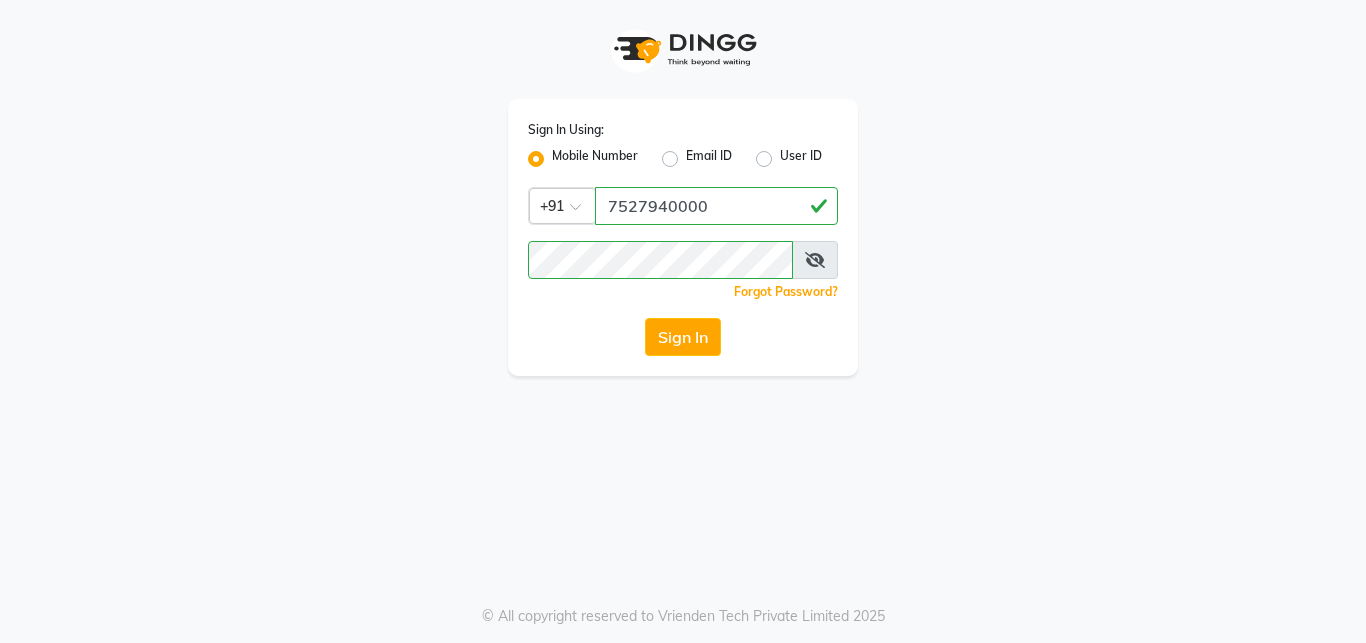 type 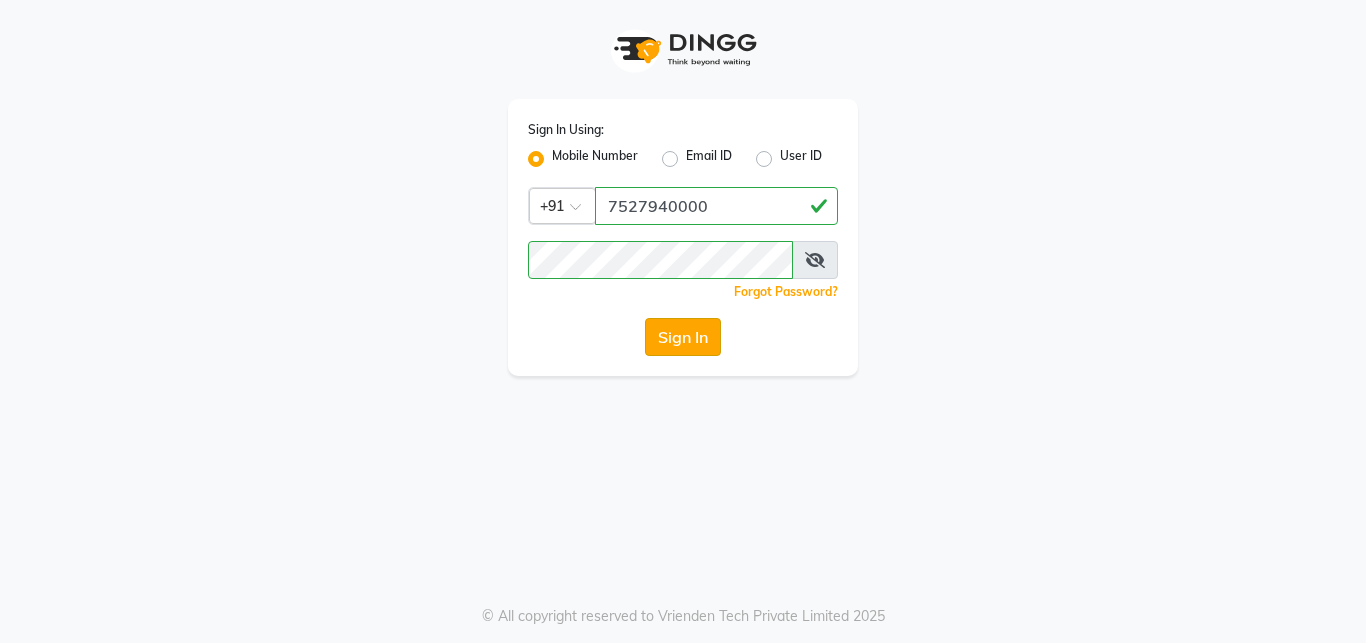 click on "Sign In" 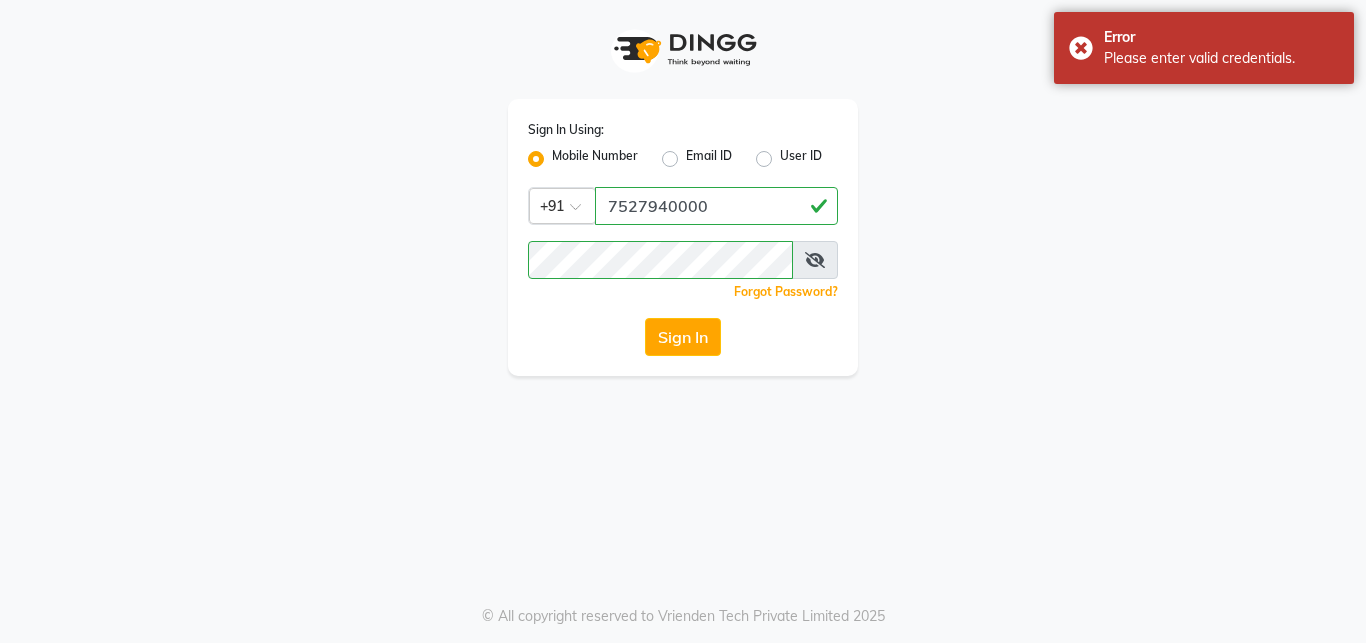click at bounding box center [815, 260] 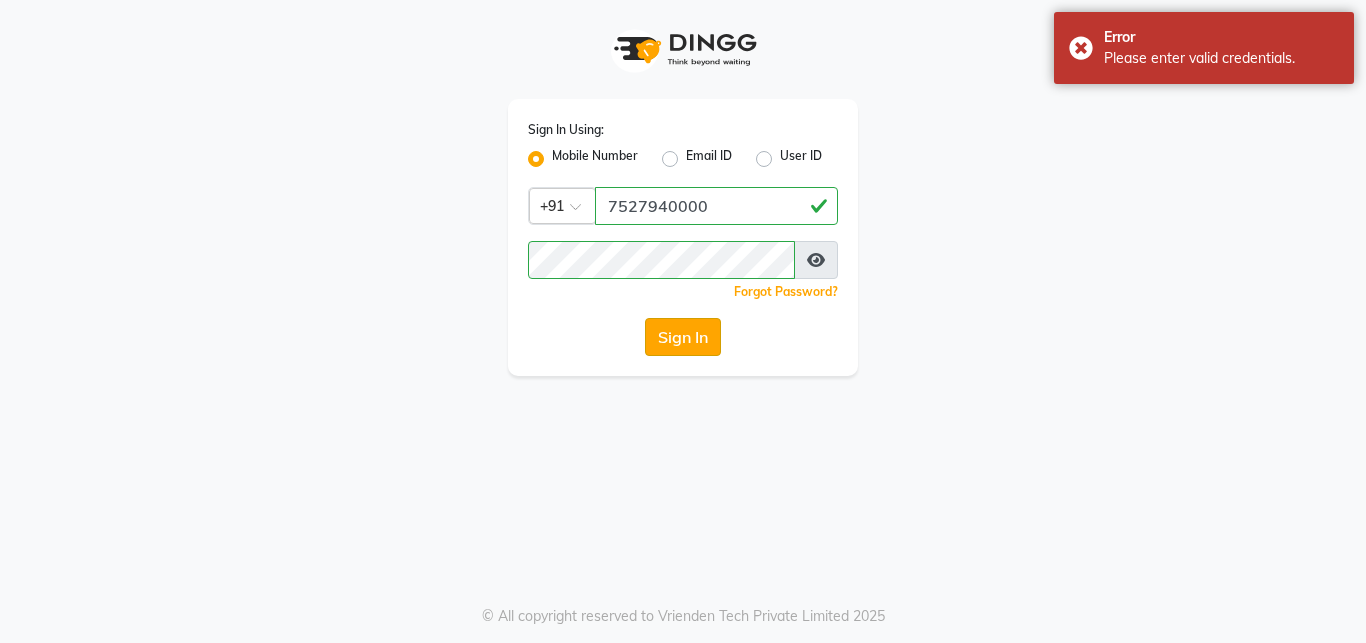 click on "Sign In" 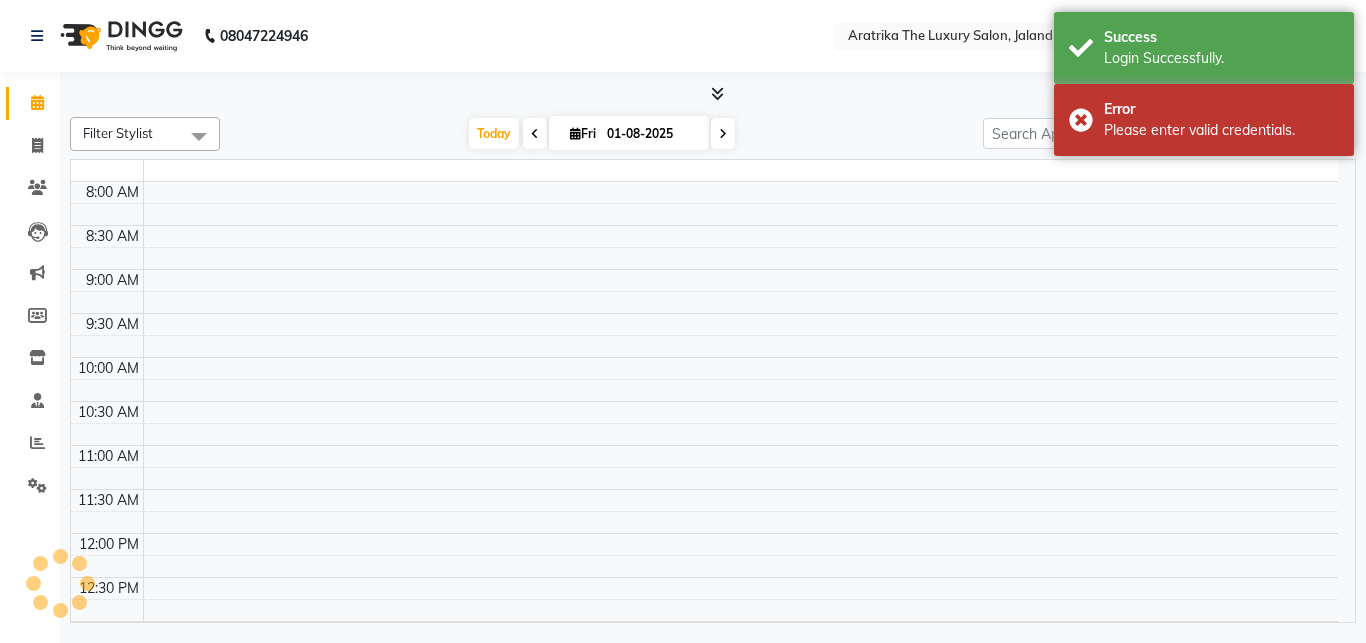 select on "en" 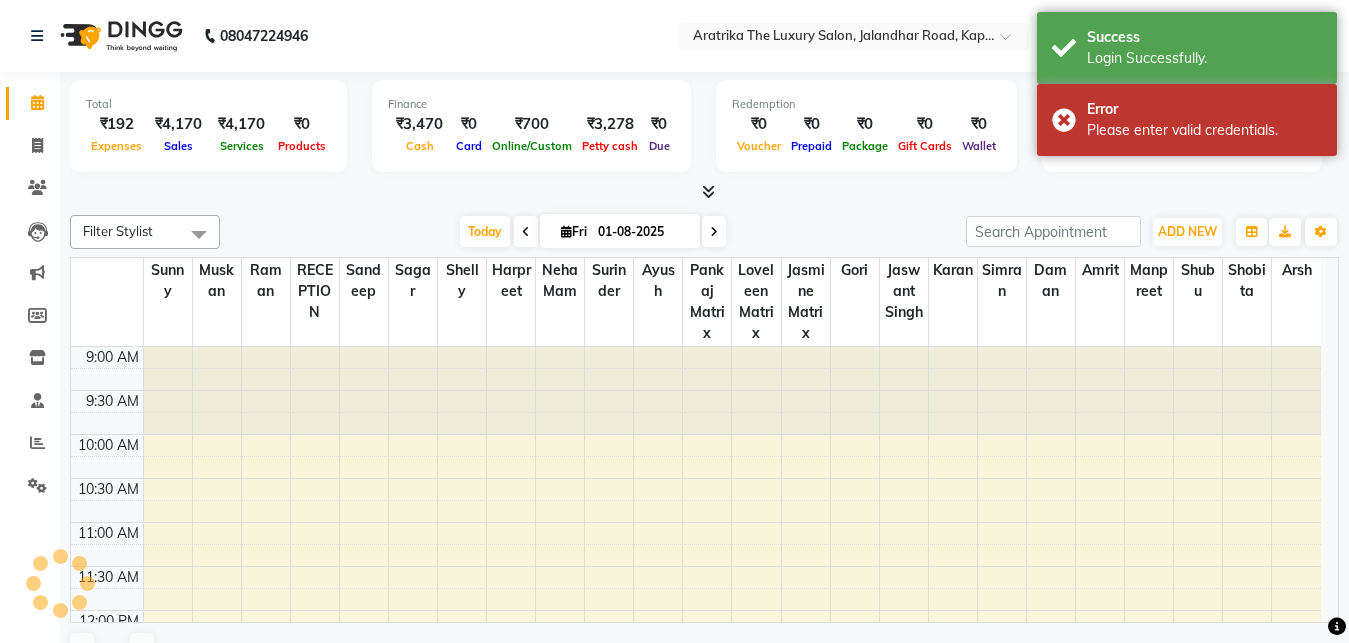 scroll, scrollTop: 0, scrollLeft: 0, axis: both 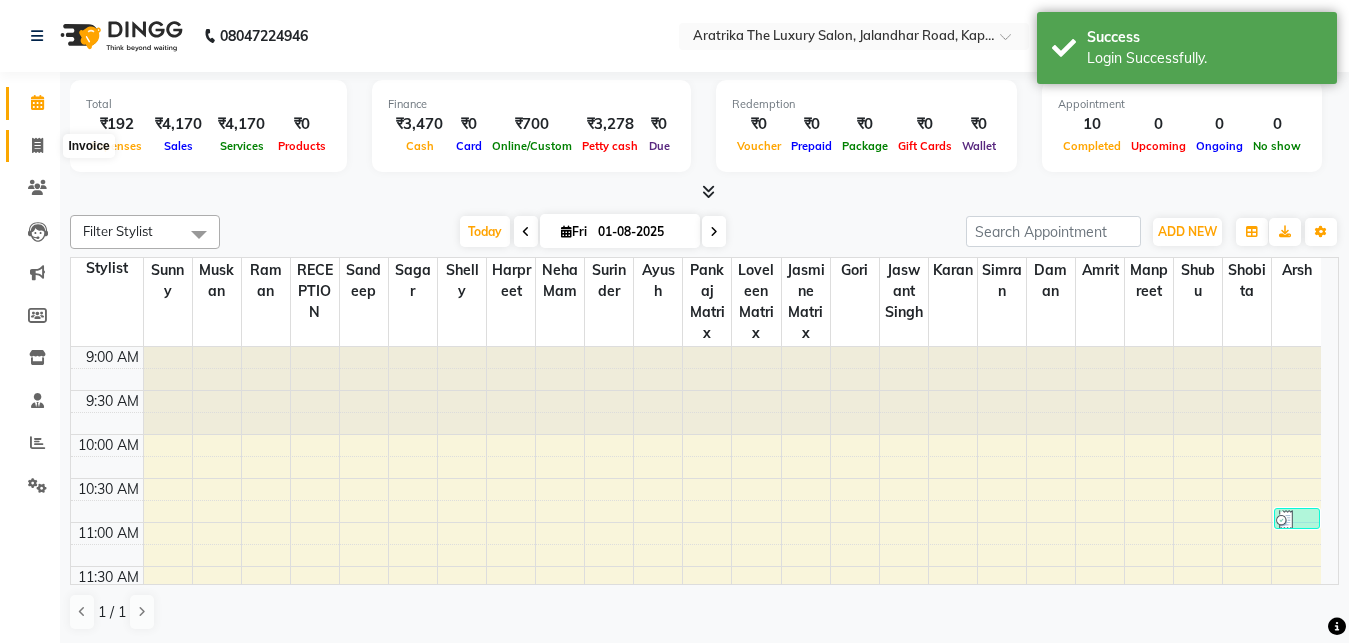 click 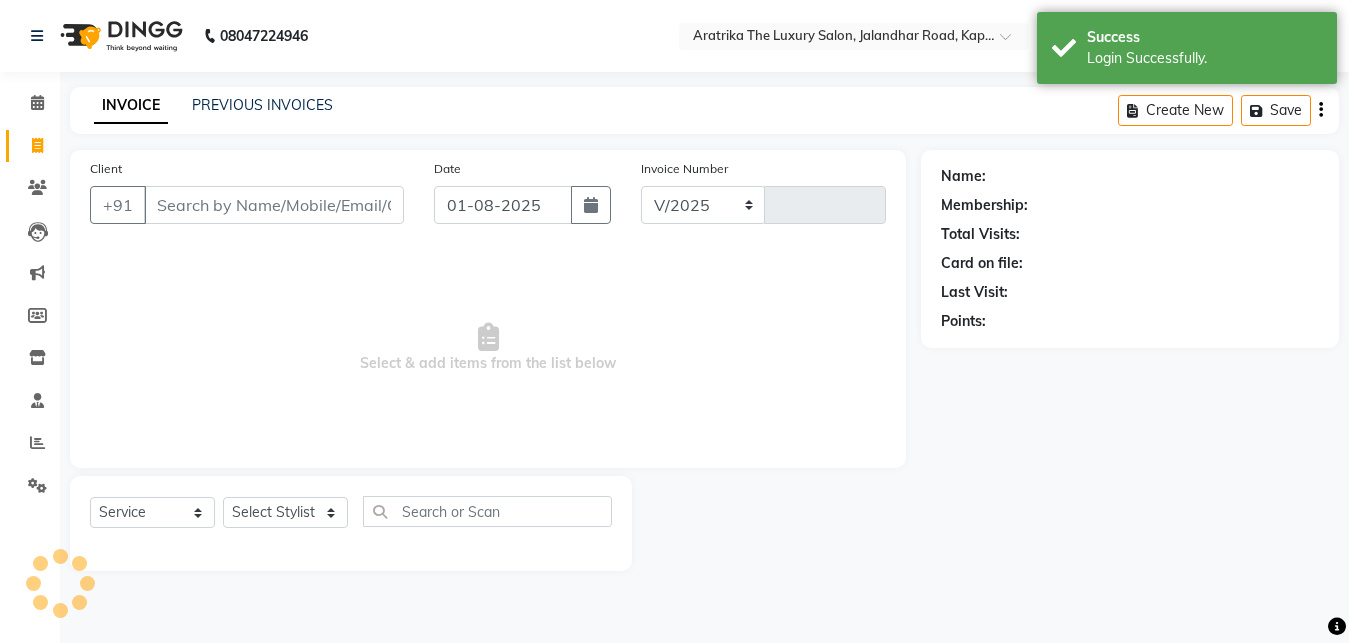 select on "7179" 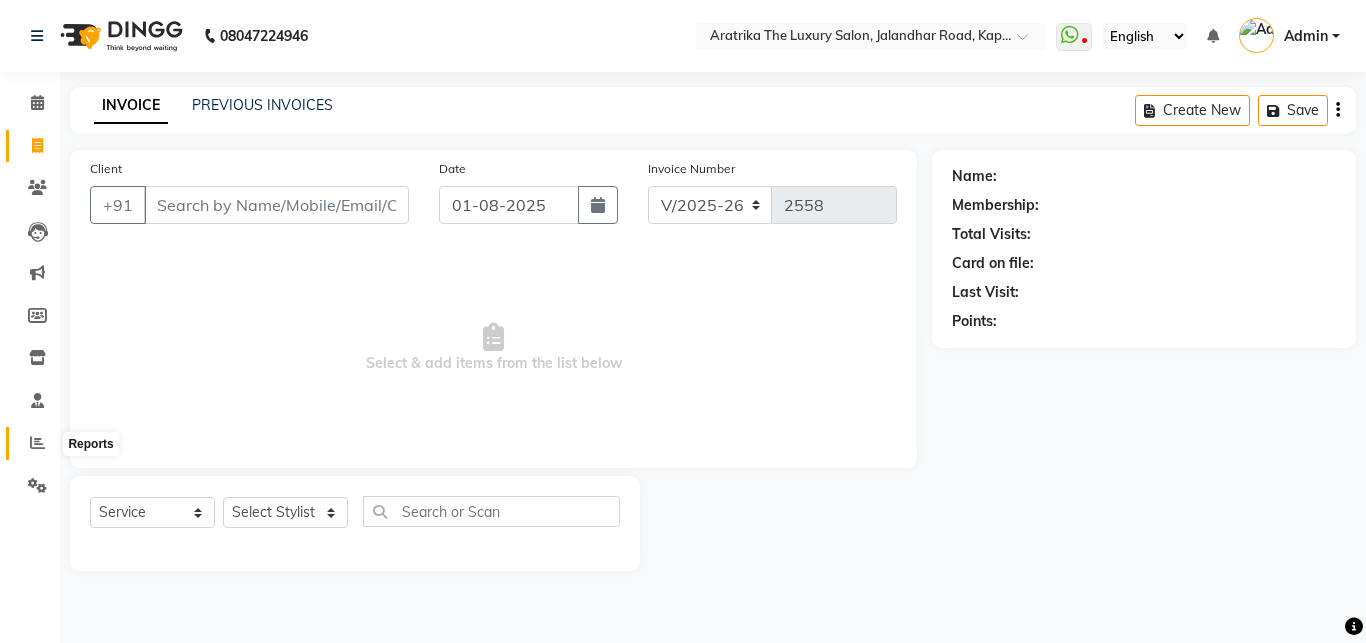 click 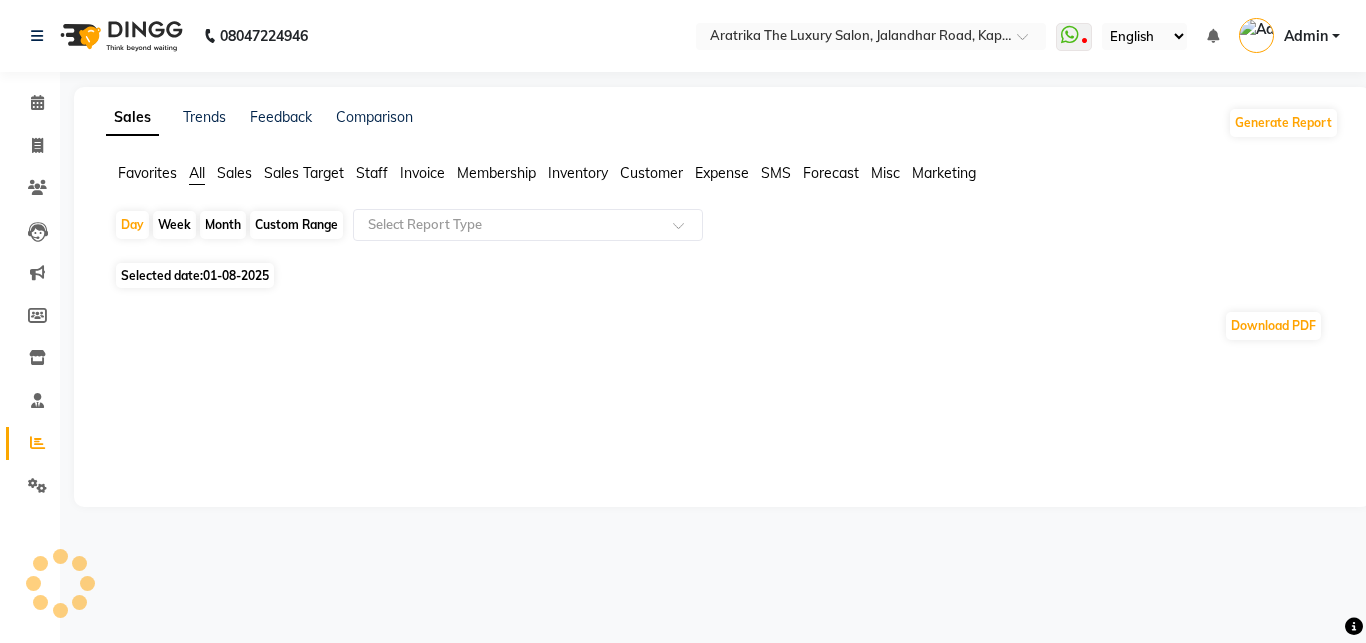 click on "Staff" 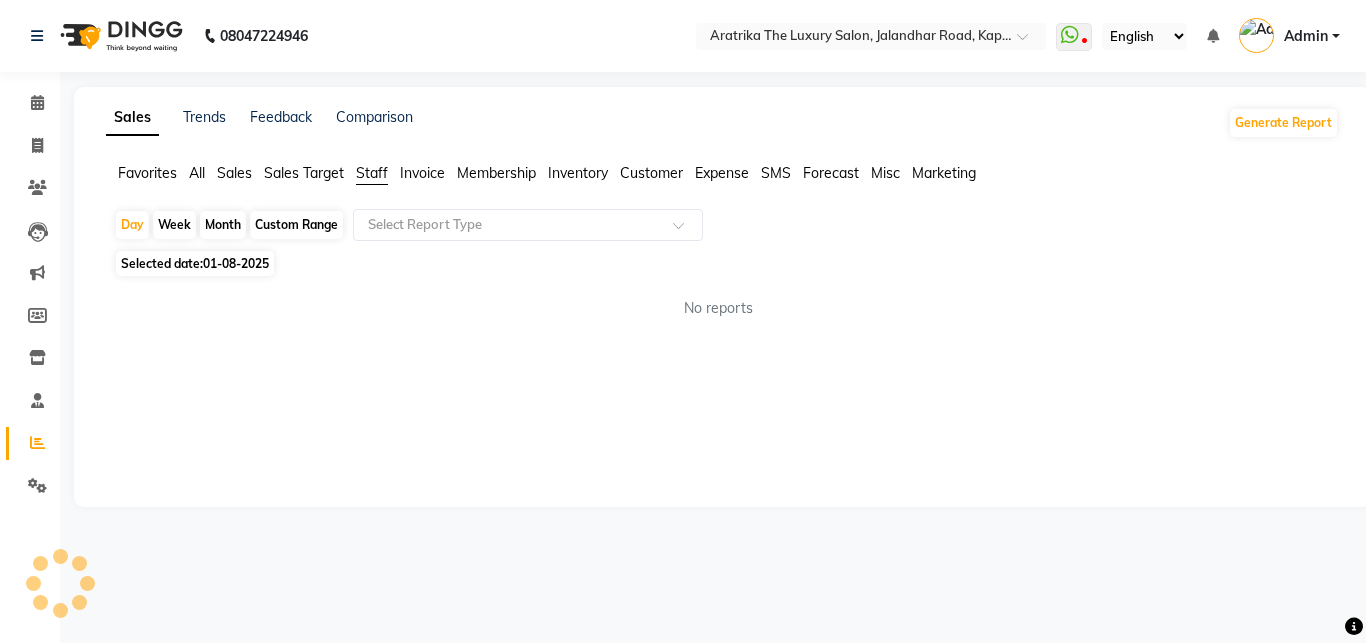 click on "Month" 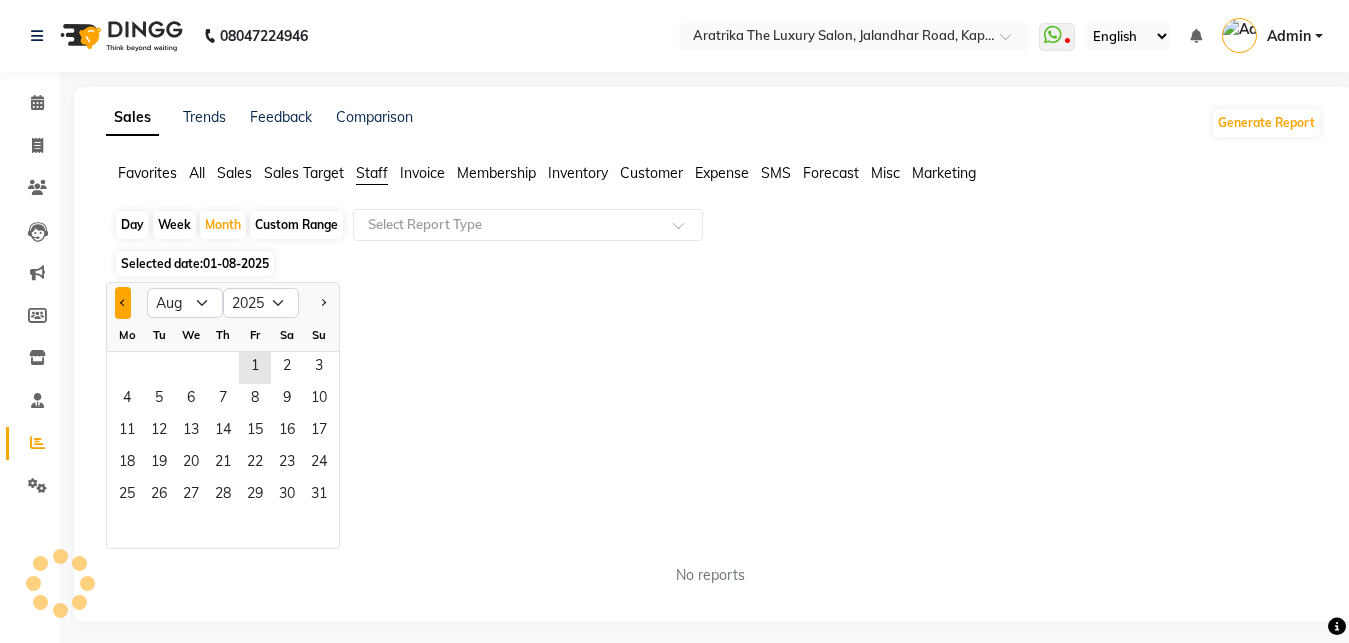 click 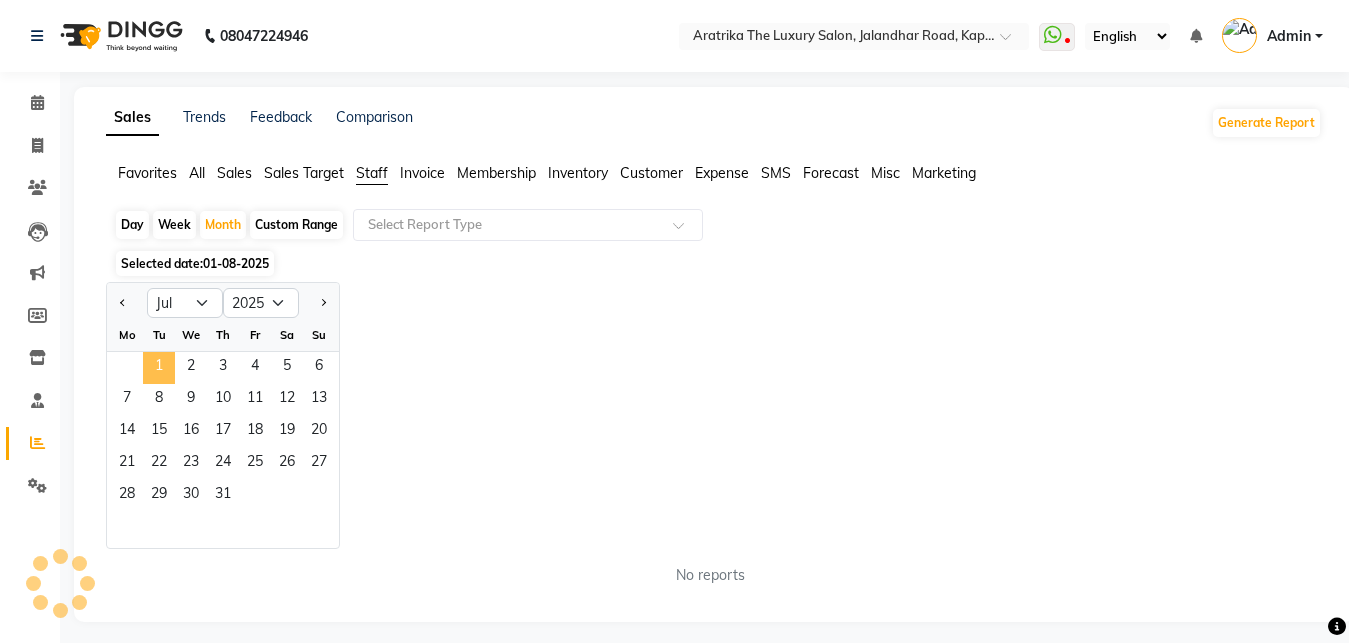 click on "1" 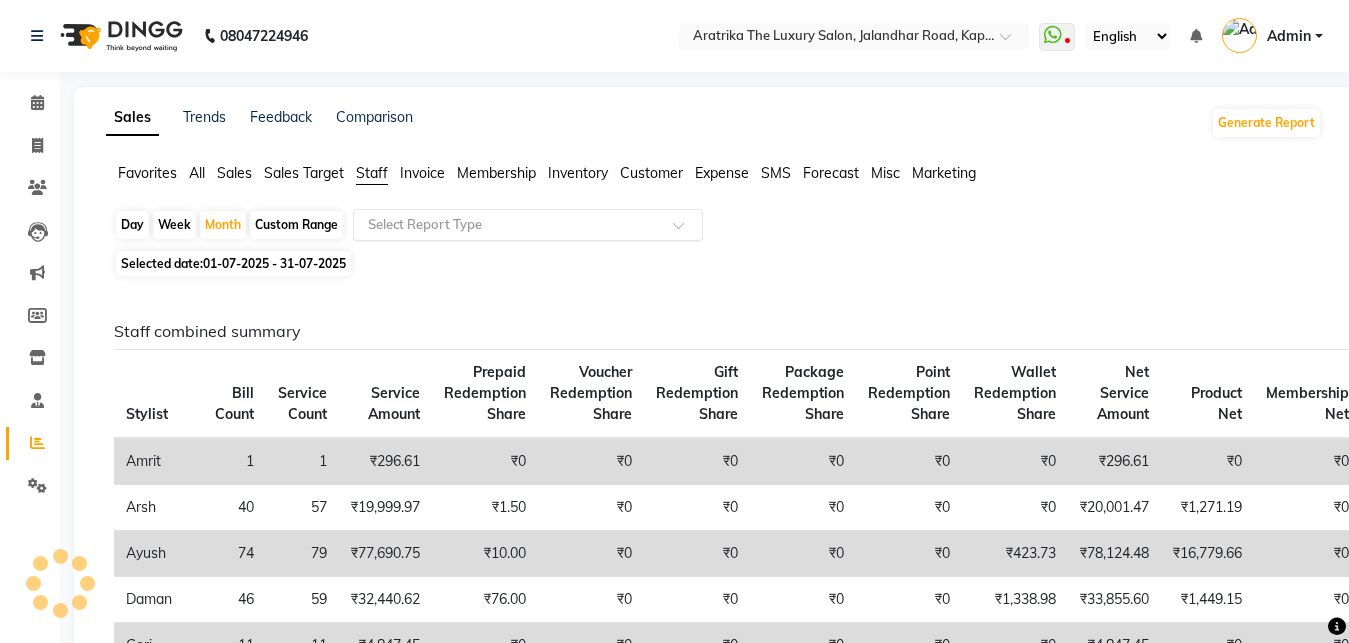 click 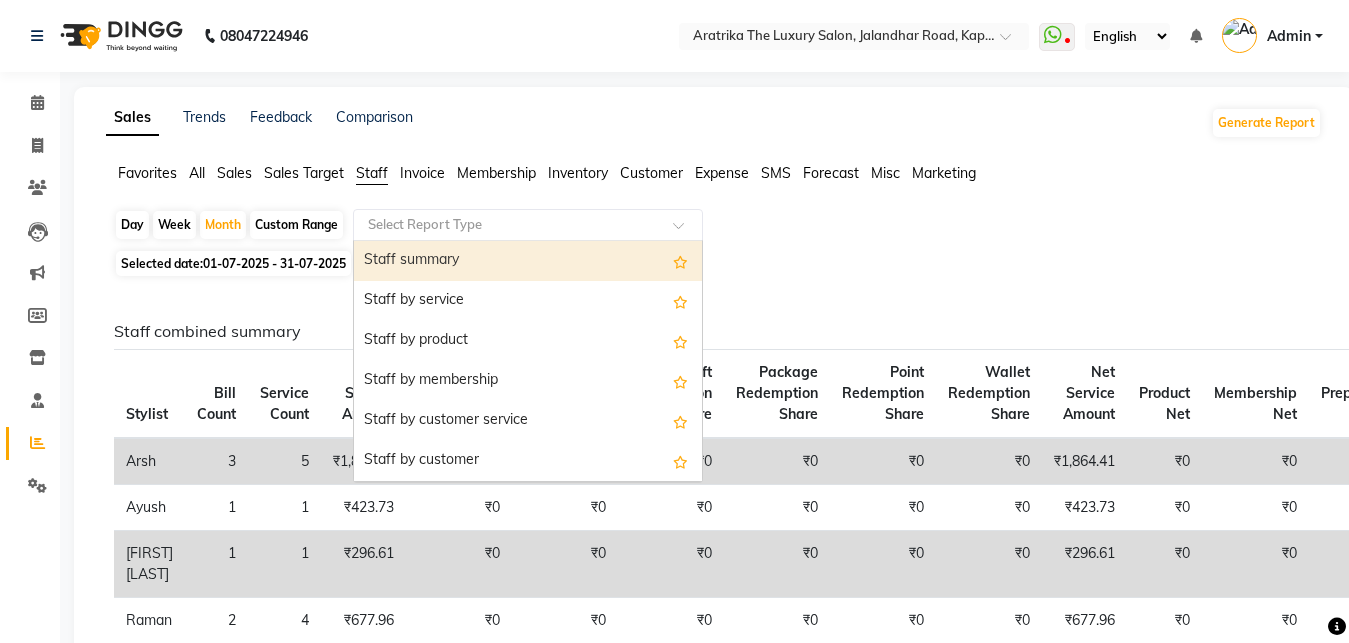 click on "Staff summary" at bounding box center (528, 261) 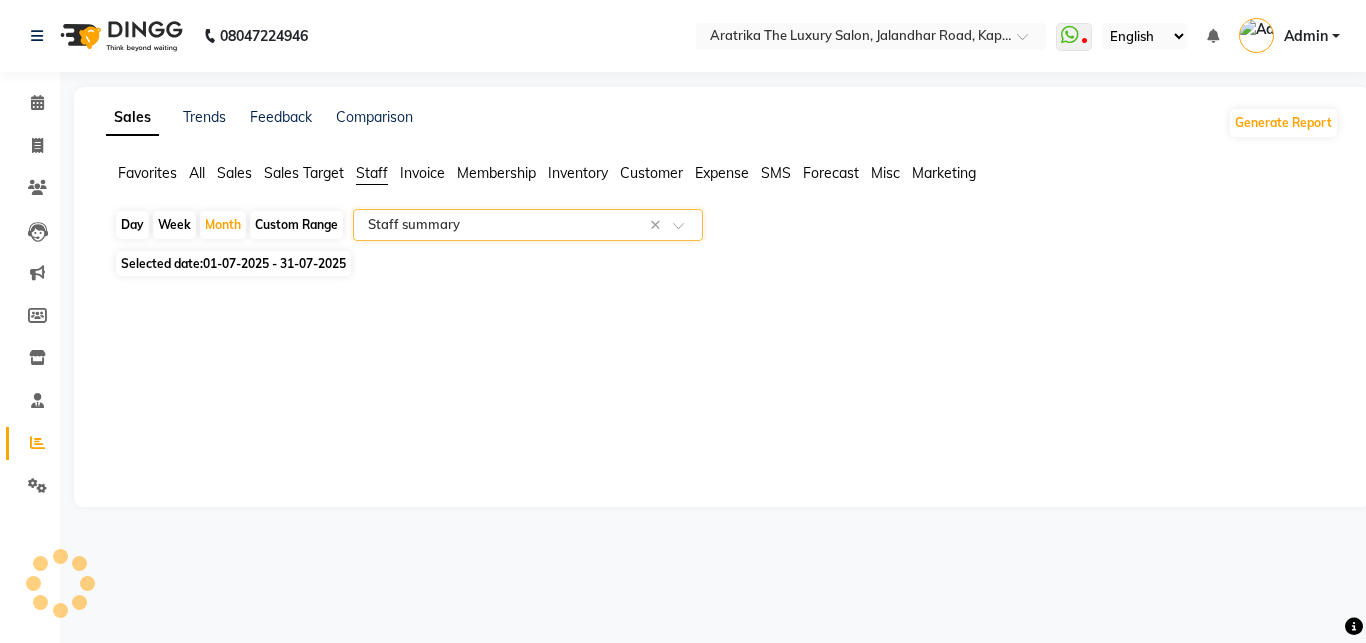 select on "full_report" 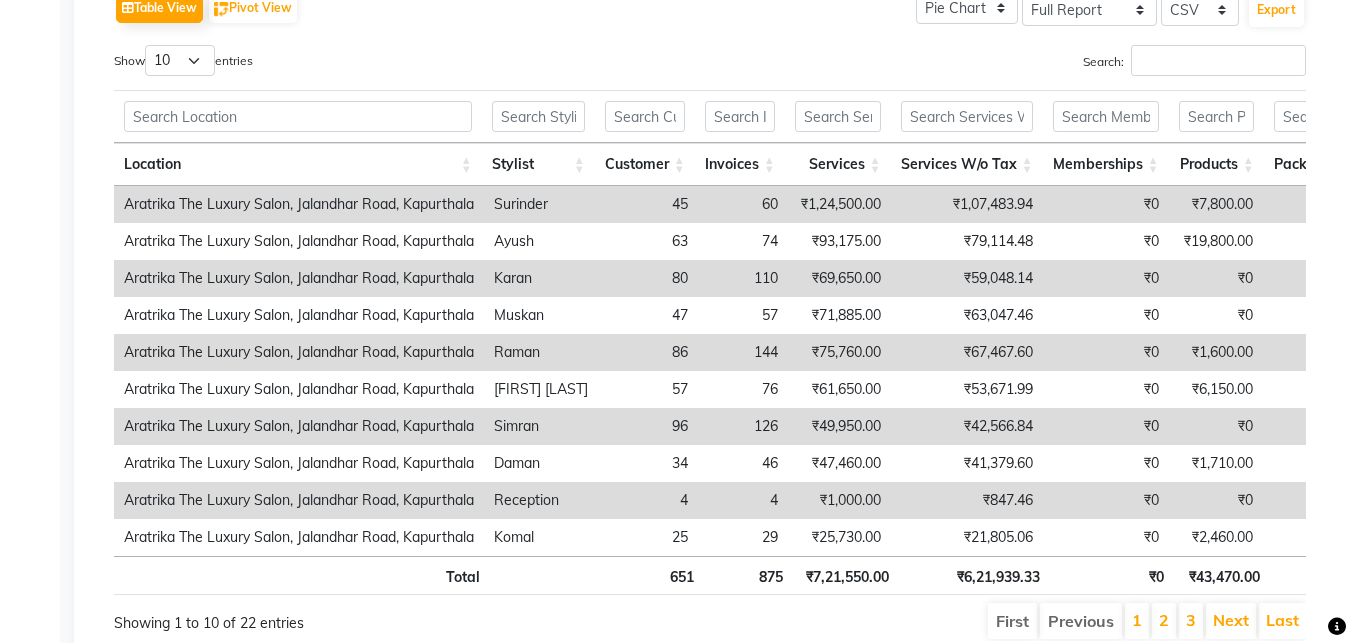 scroll, scrollTop: 1134, scrollLeft: 0, axis: vertical 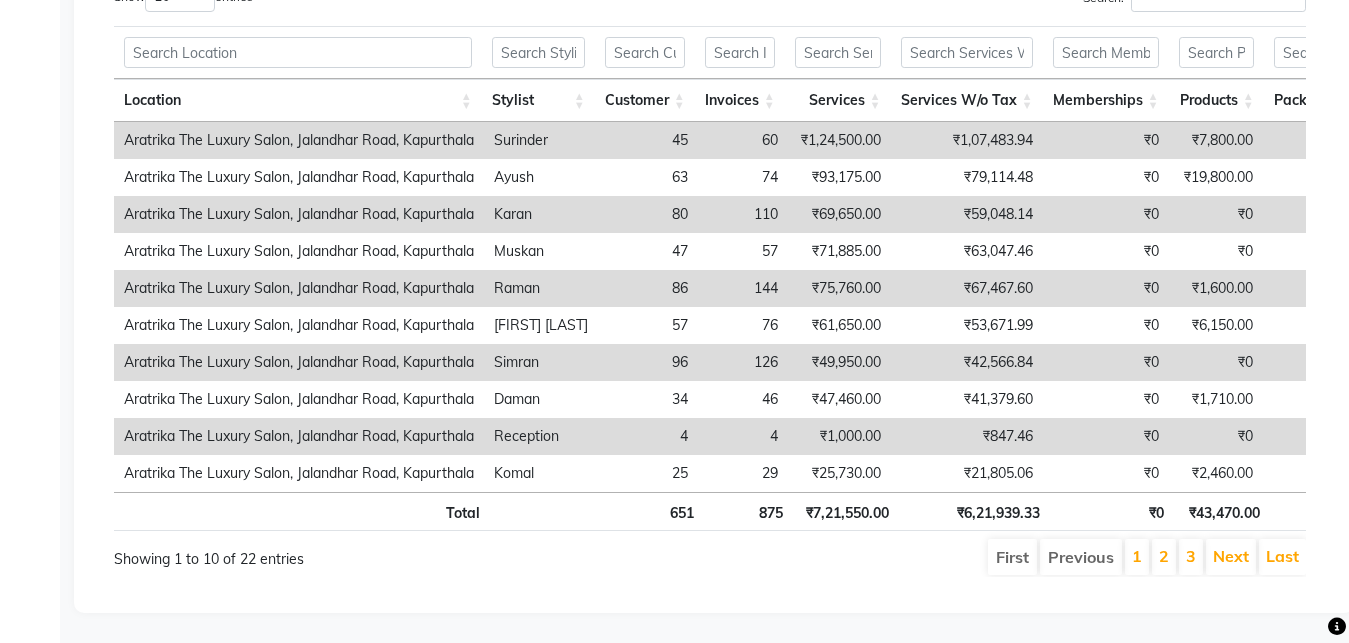 drag, startPoint x: 1365, startPoint y: 452, endPoint x: 1351, endPoint y: 325, distance: 127.769325 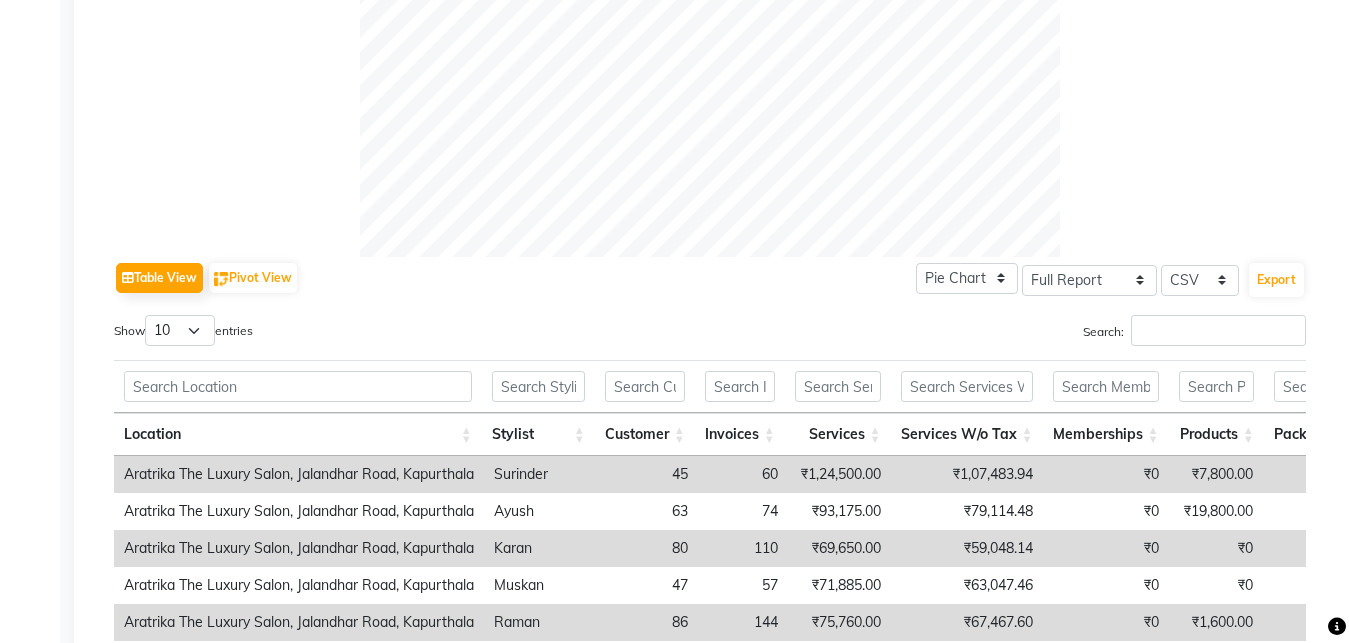 scroll, scrollTop: 771, scrollLeft: 0, axis: vertical 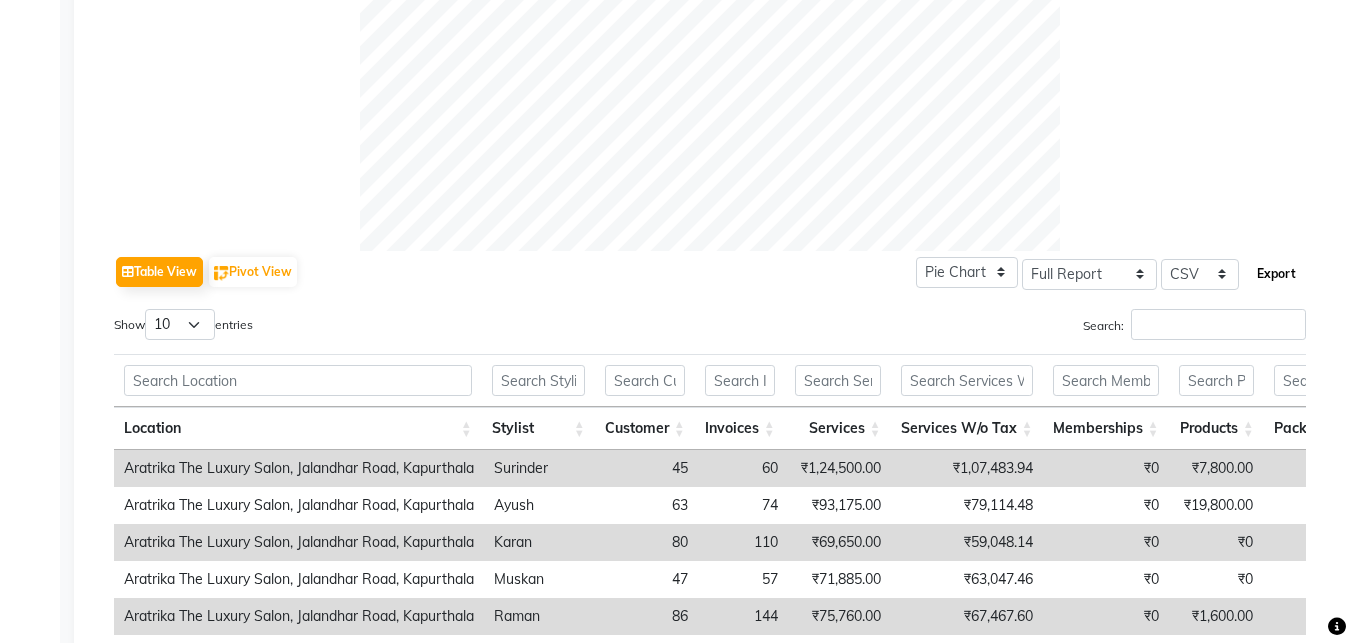 click on "Export" 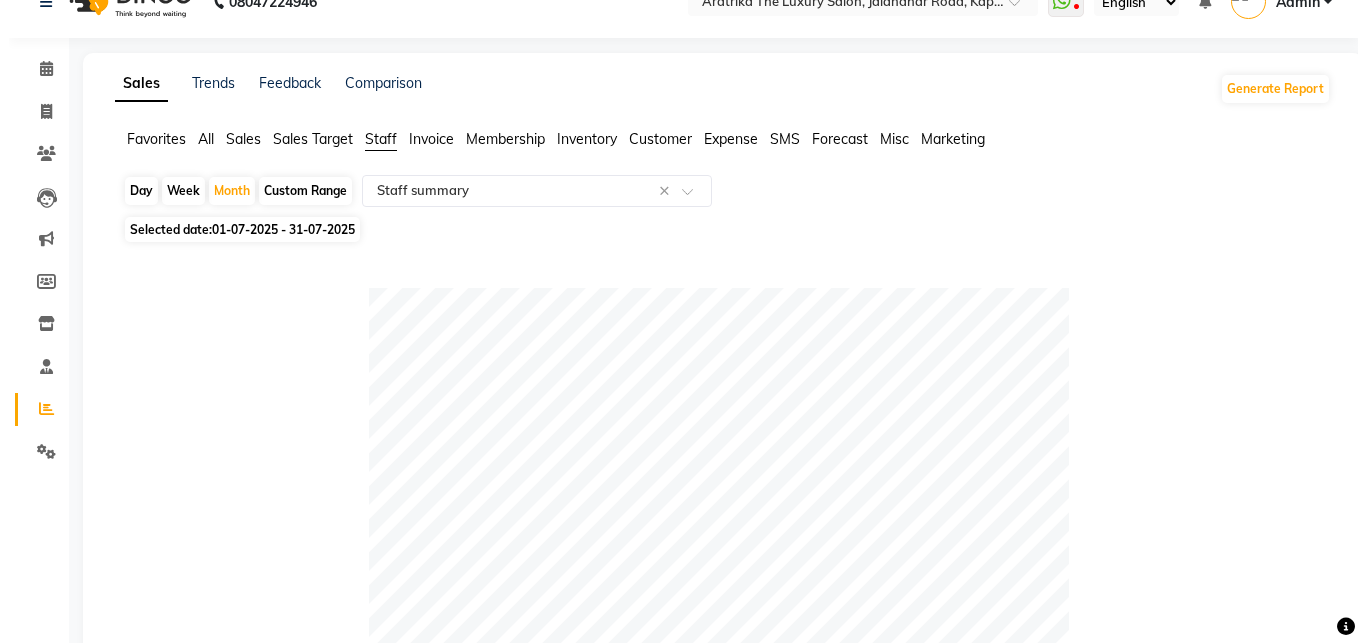 scroll, scrollTop: 0, scrollLeft: 0, axis: both 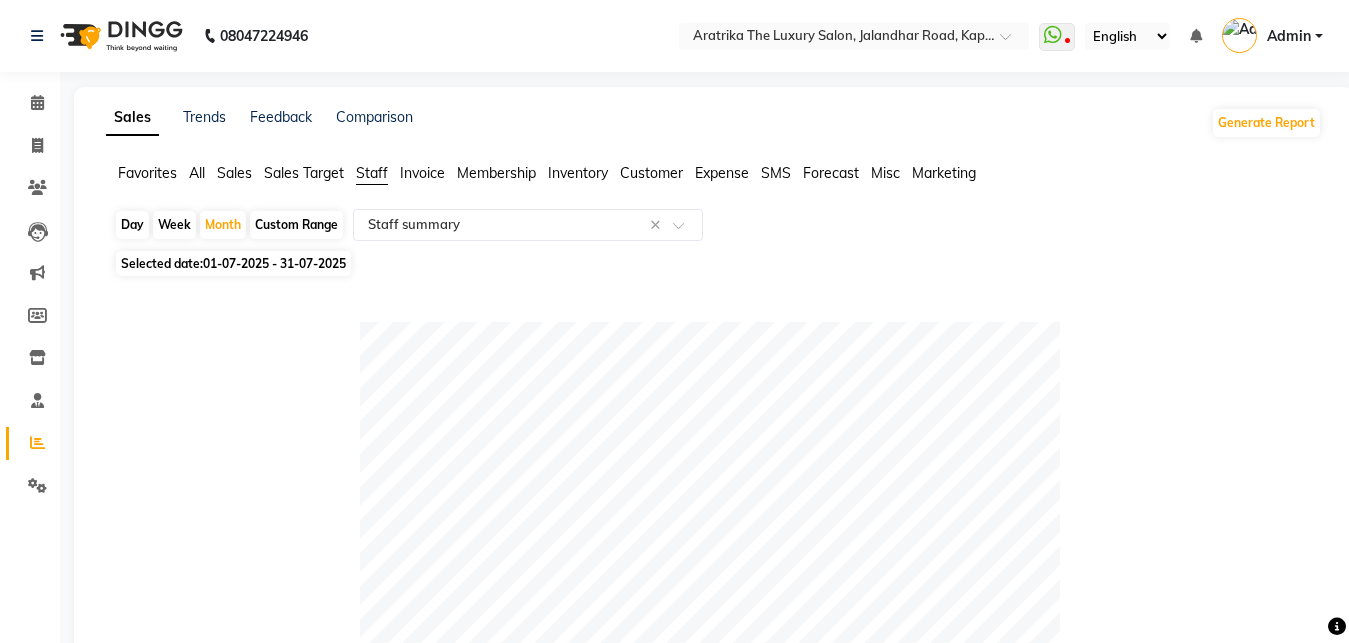 click on "Admin" at bounding box center (1289, 36) 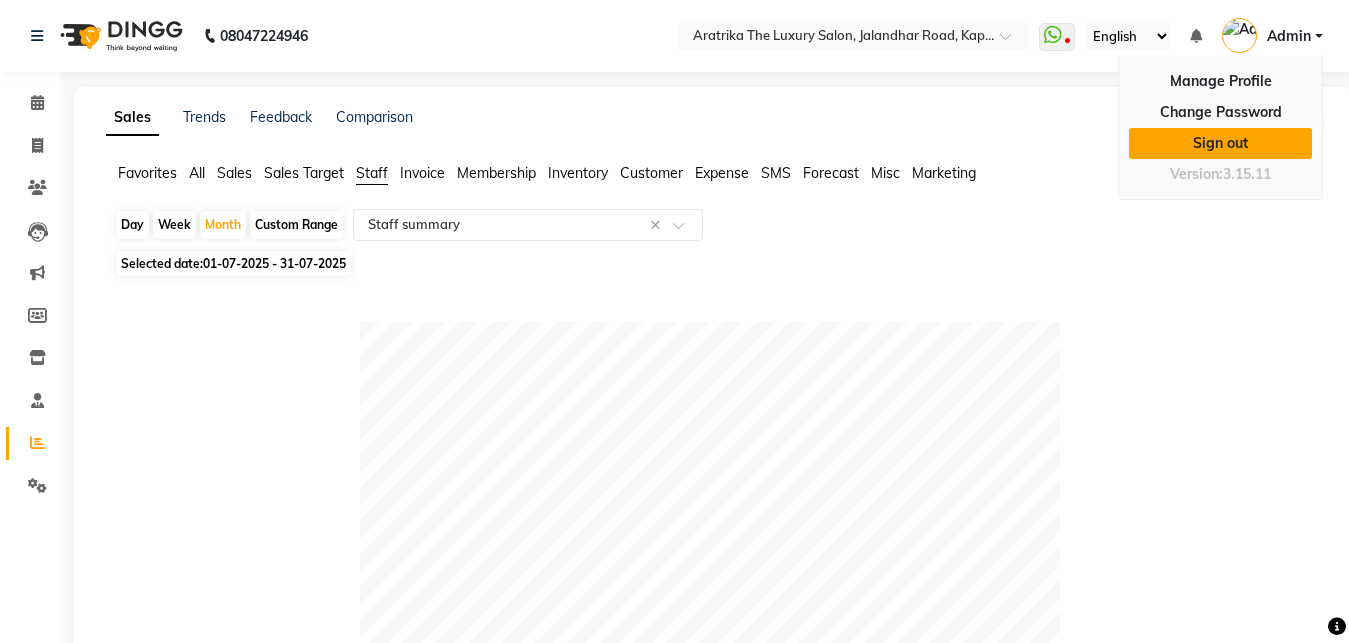 click on "Sign out" at bounding box center (1220, 143) 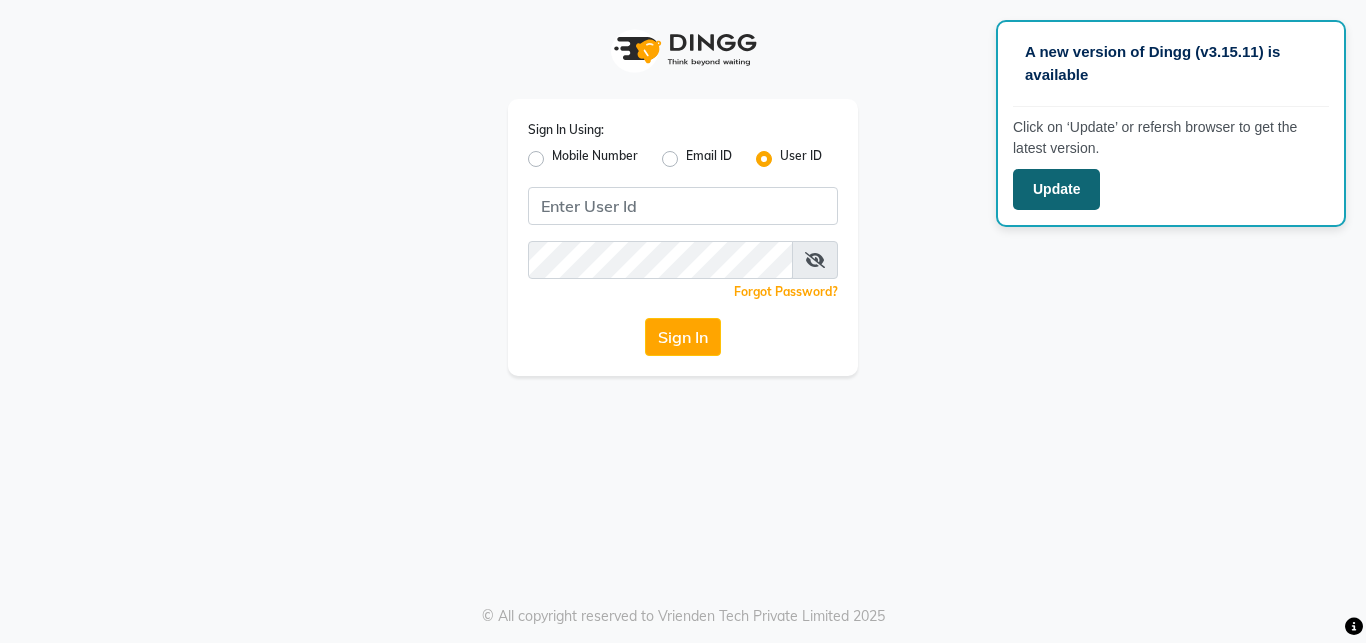 click on "Update" 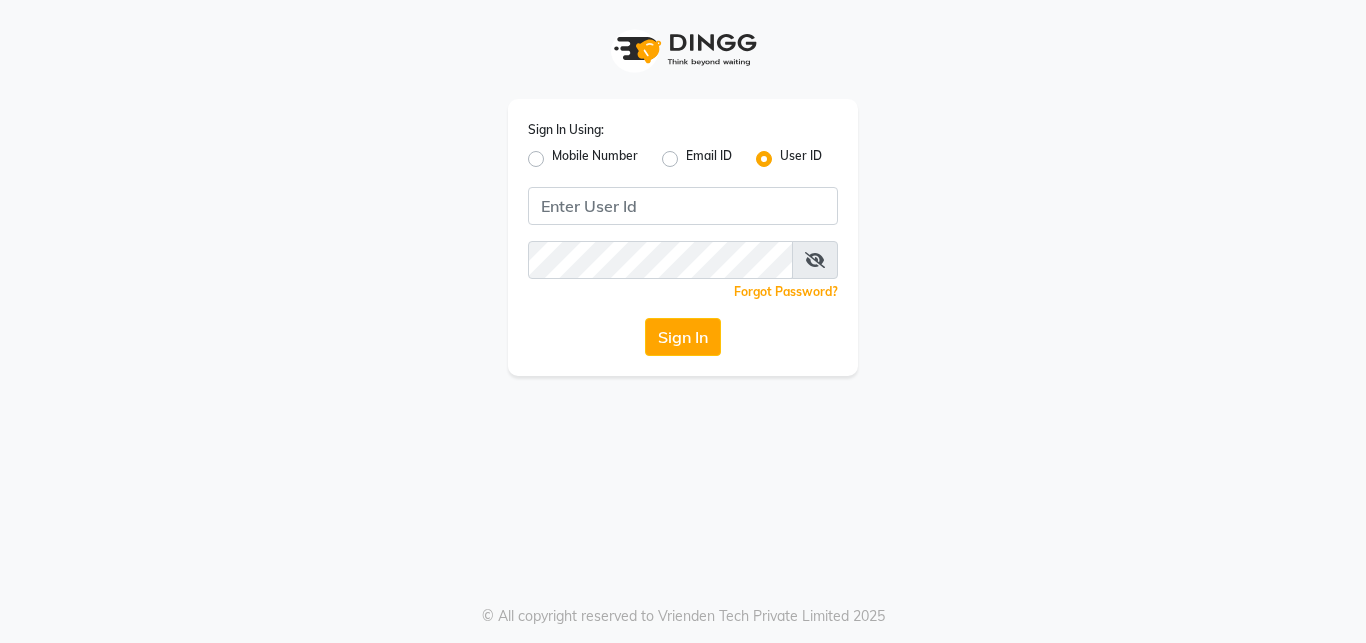 scroll, scrollTop: 0, scrollLeft: 0, axis: both 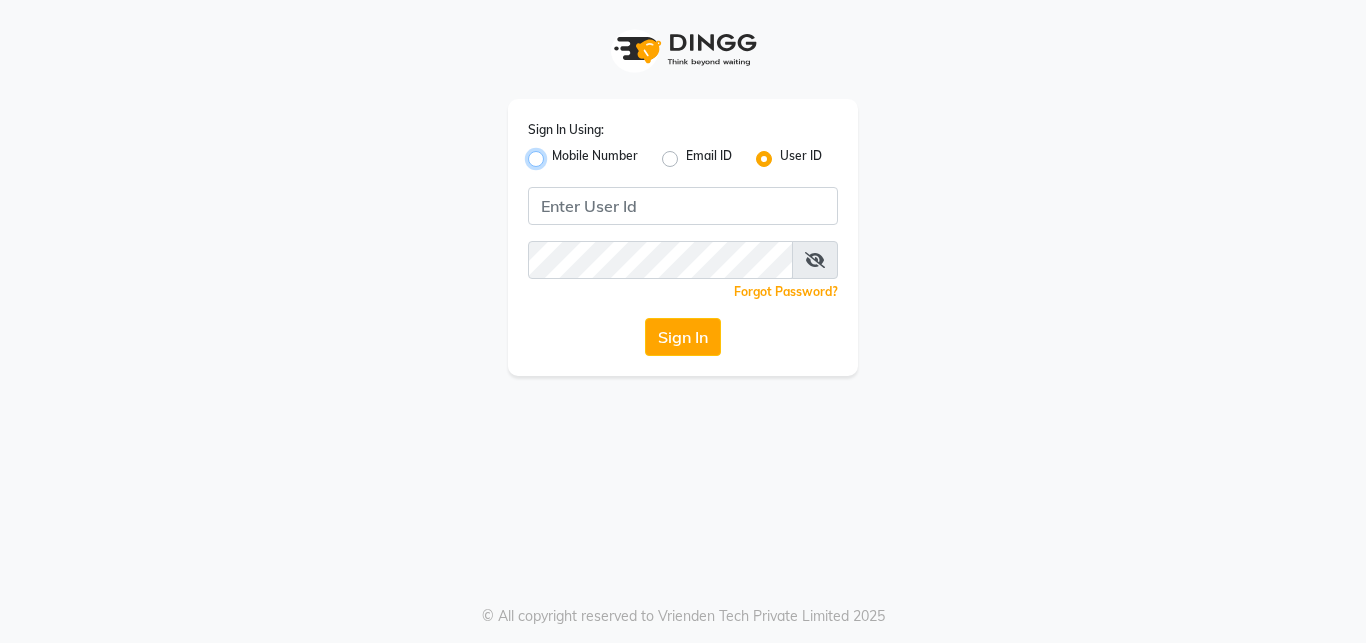 click on "Mobile Number" at bounding box center (558, 153) 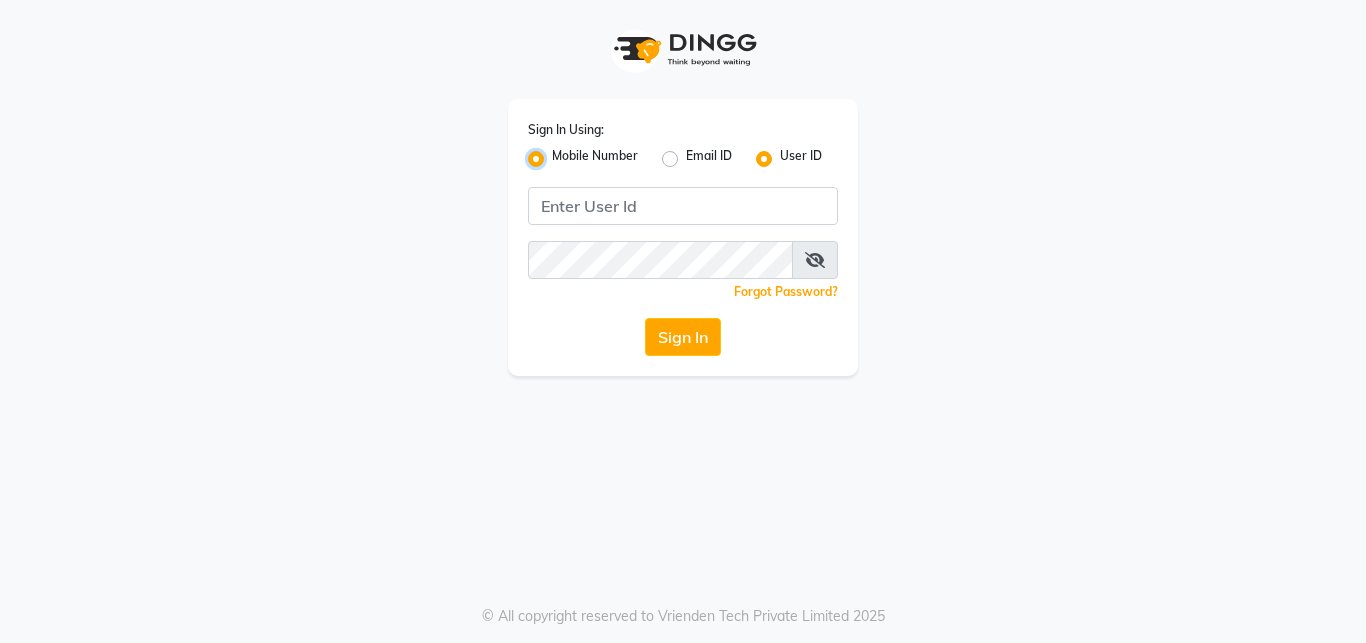 radio on "false" 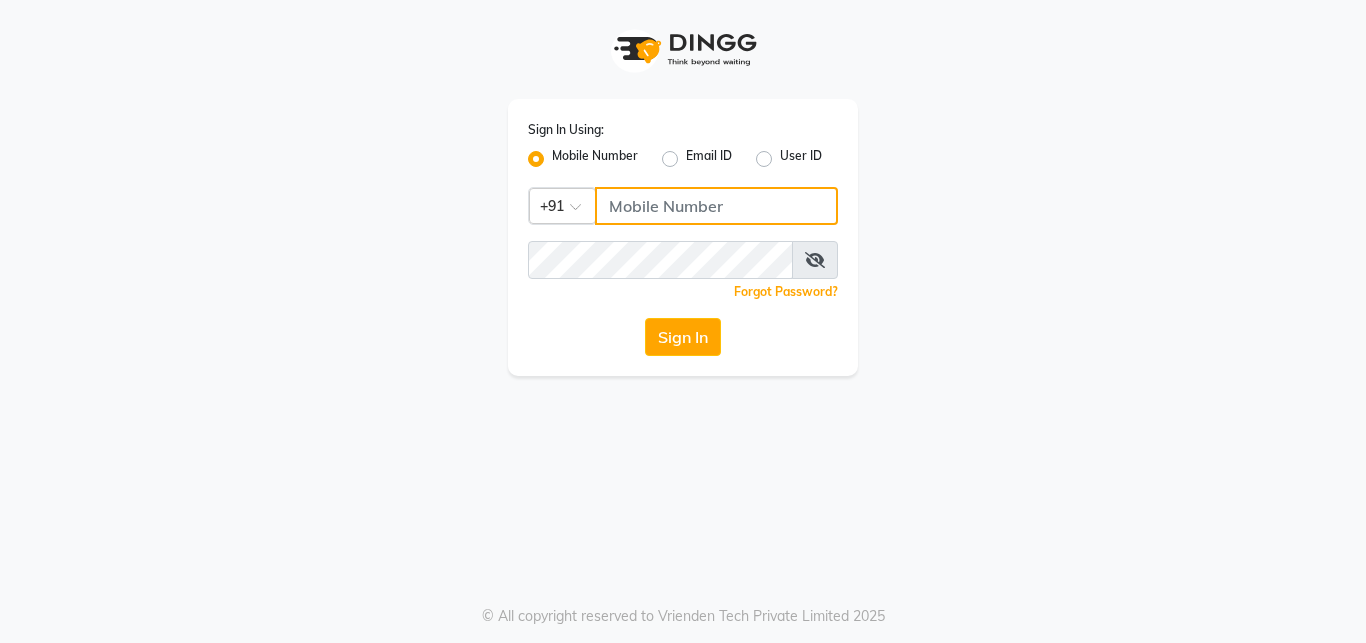 click 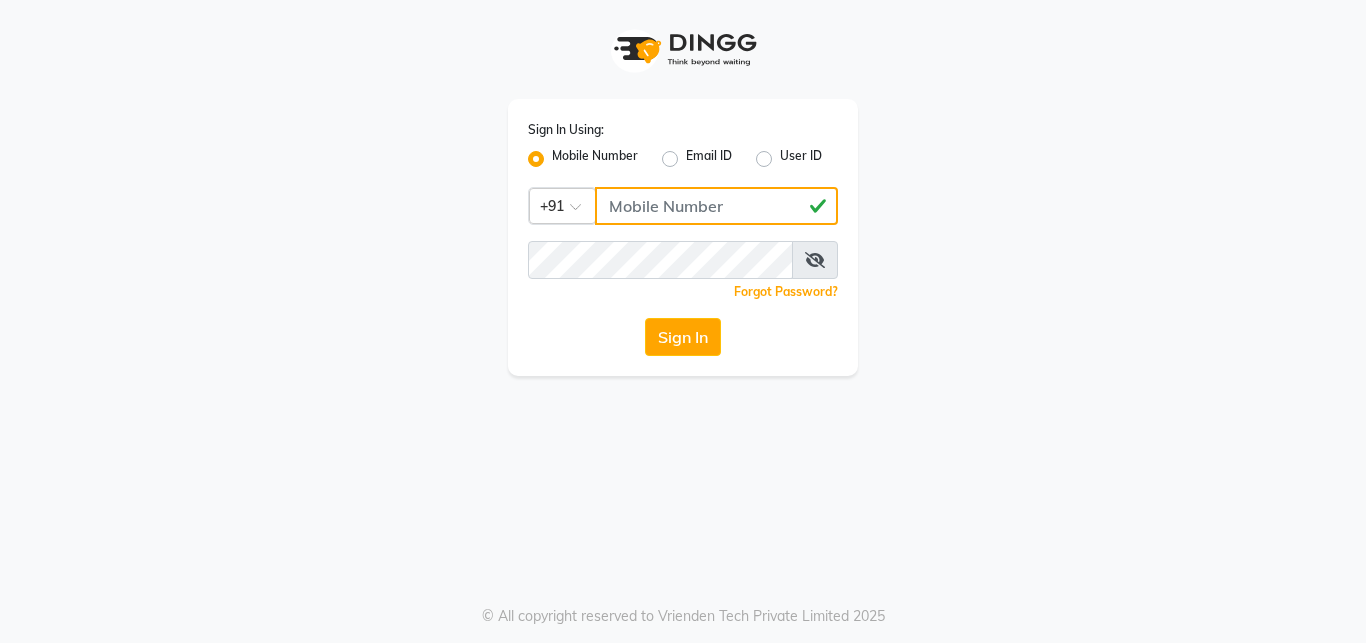 type on "[PHONE]" 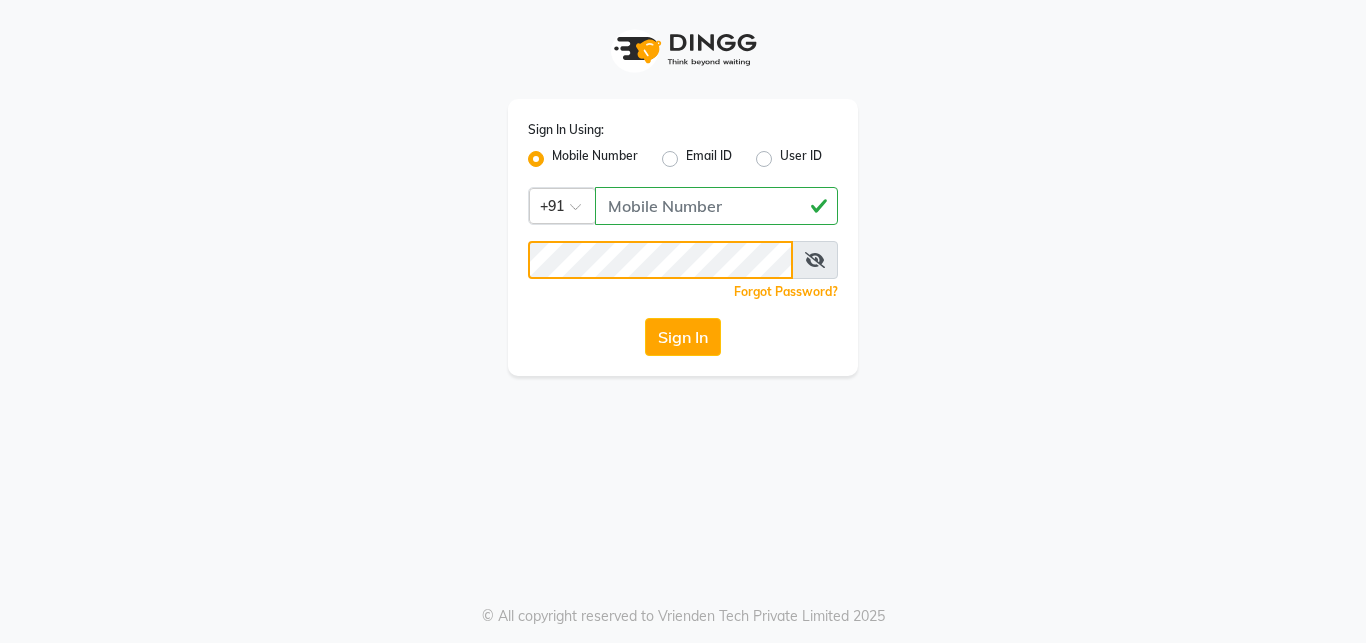 click on "Sign In" 